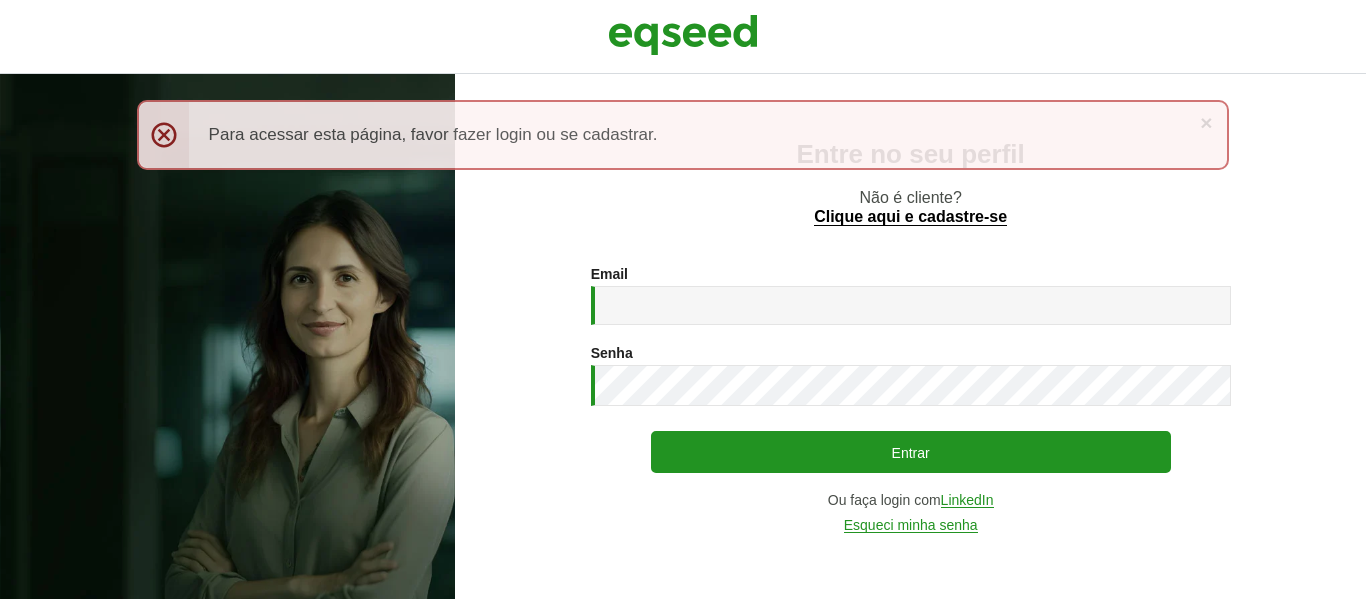 scroll, scrollTop: 0, scrollLeft: 0, axis: both 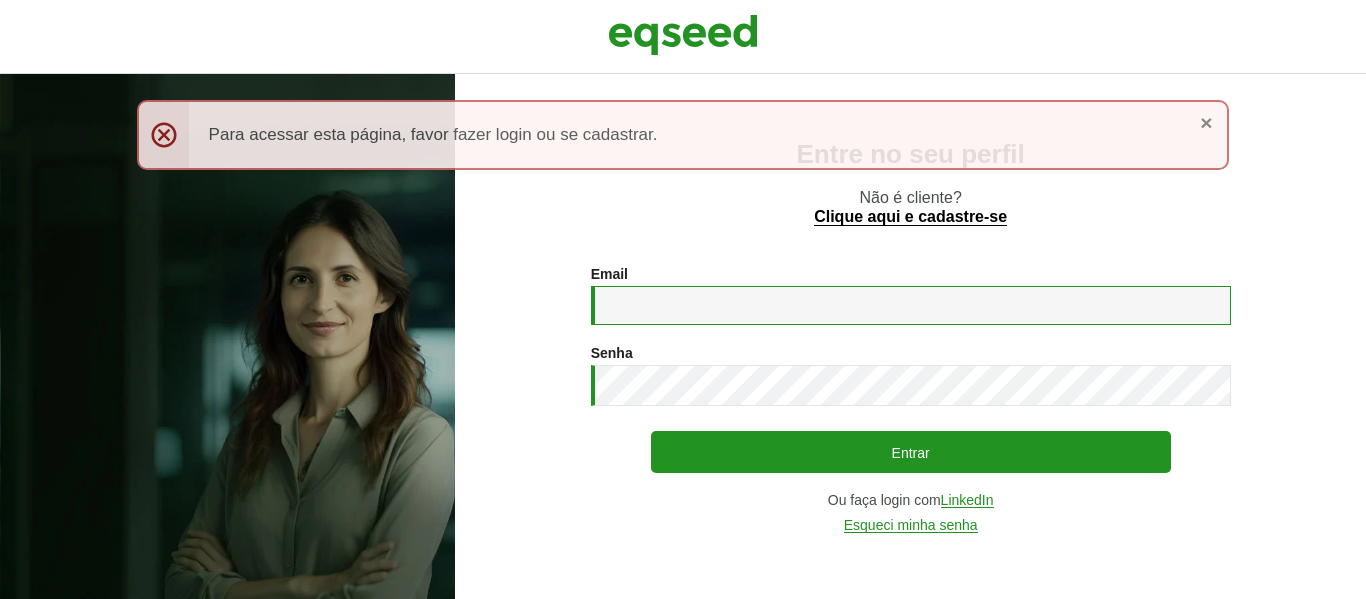 type on "**********" 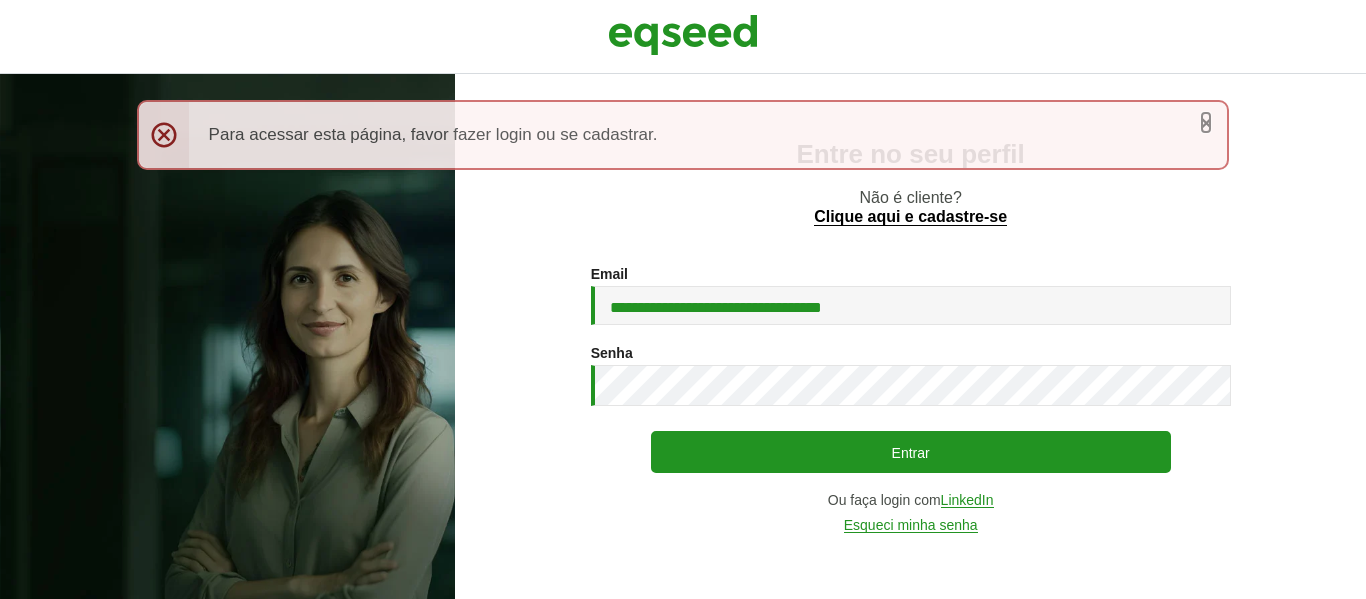 click on "×" at bounding box center (1206, 122) 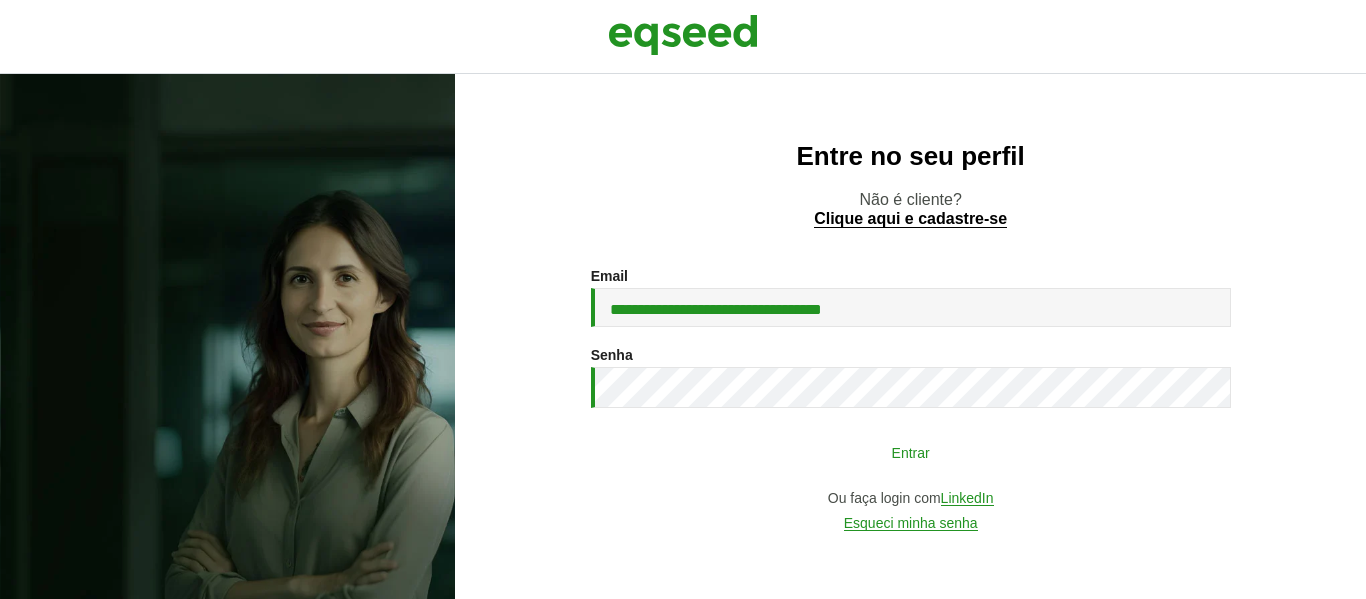 click on "Entrar" at bounding box center (911, 452) 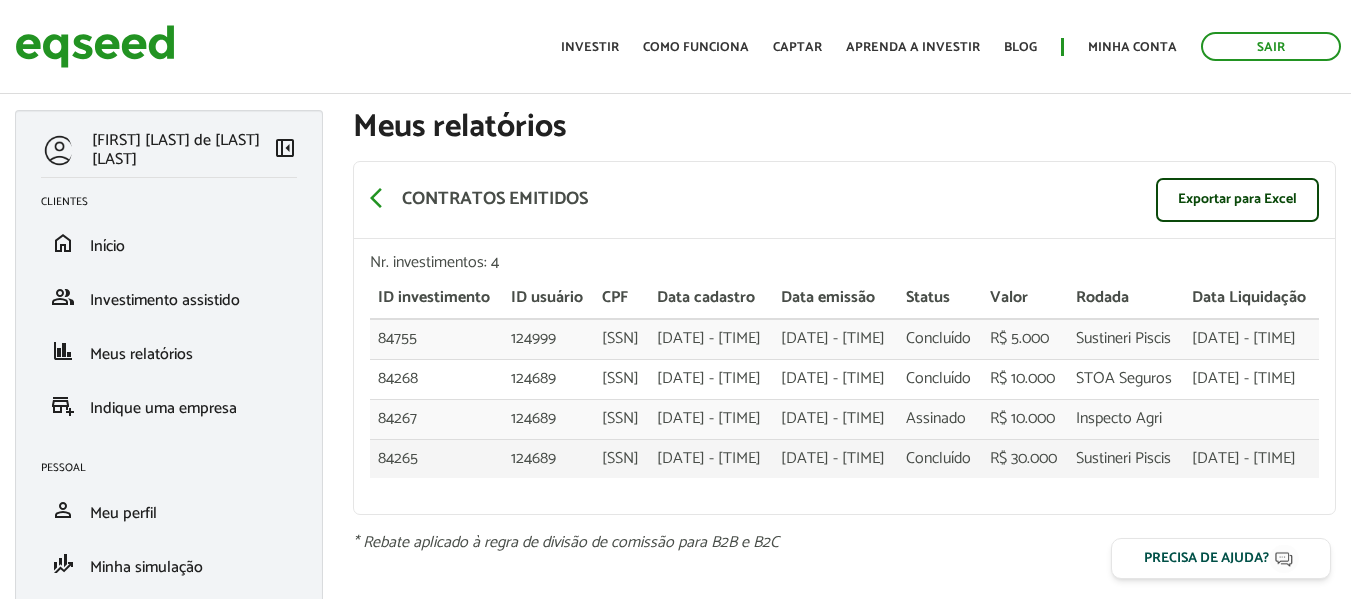 scroll, scrollTop: 0, scrollLeft: 0, axis: both 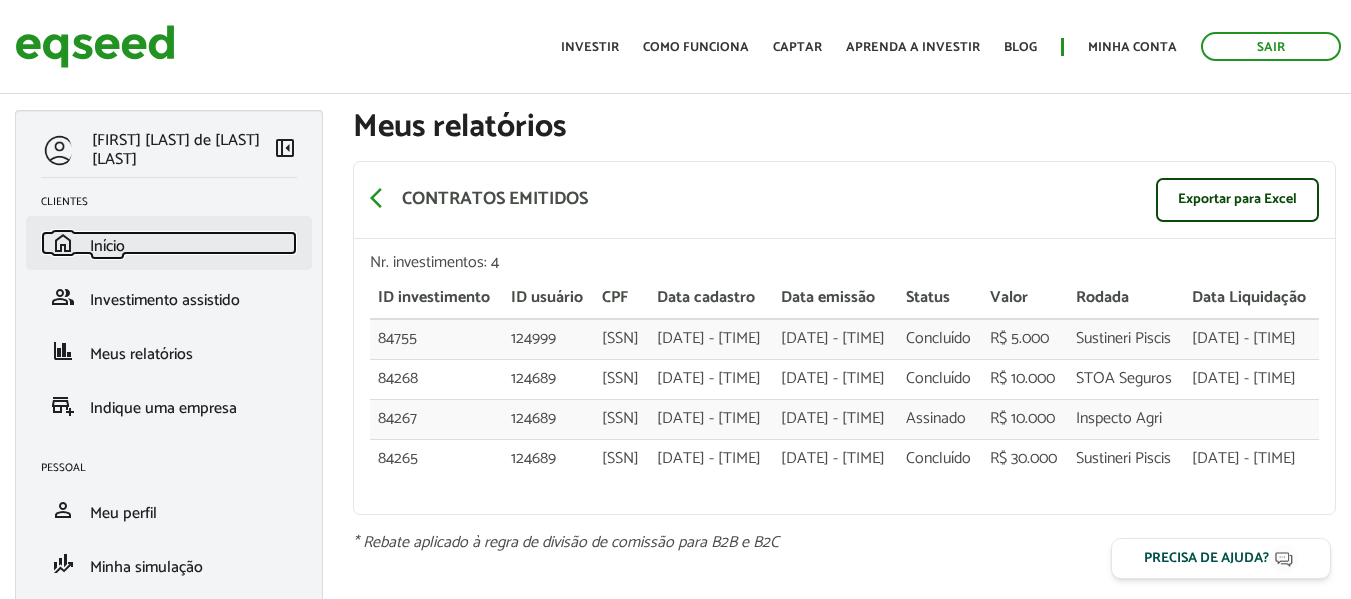 click on "home Início" at bounding box center [169, 243] 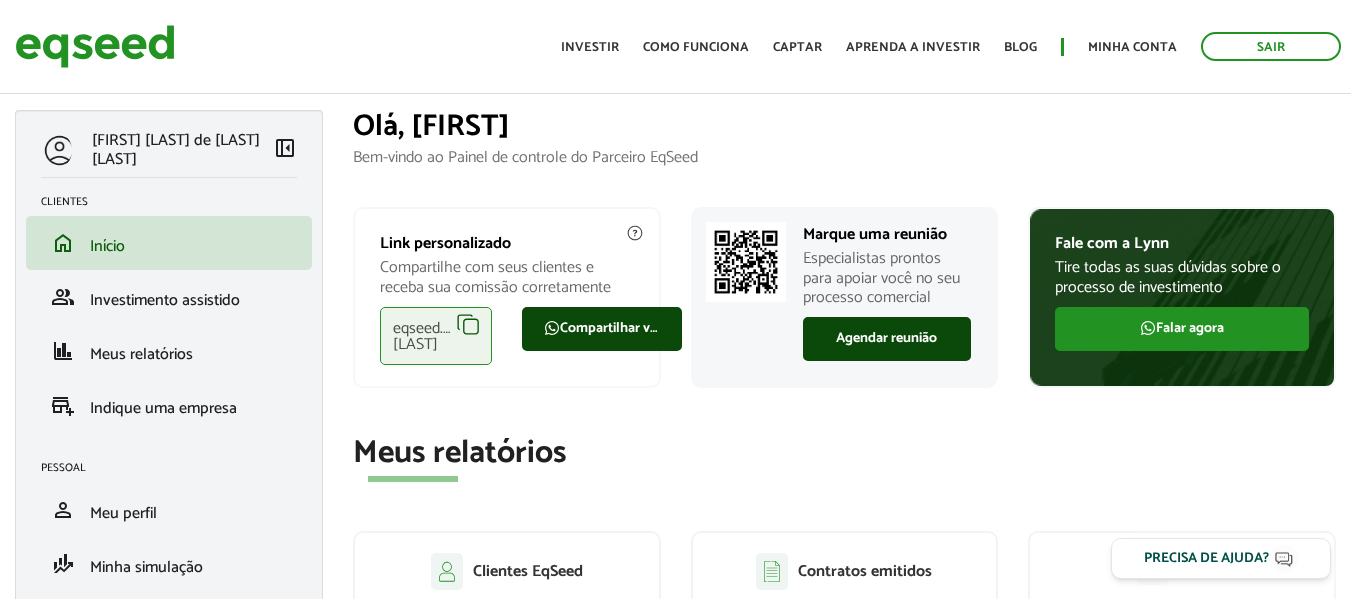 scroll, scrollTop: 0, scrollLeft: 0, axis: both 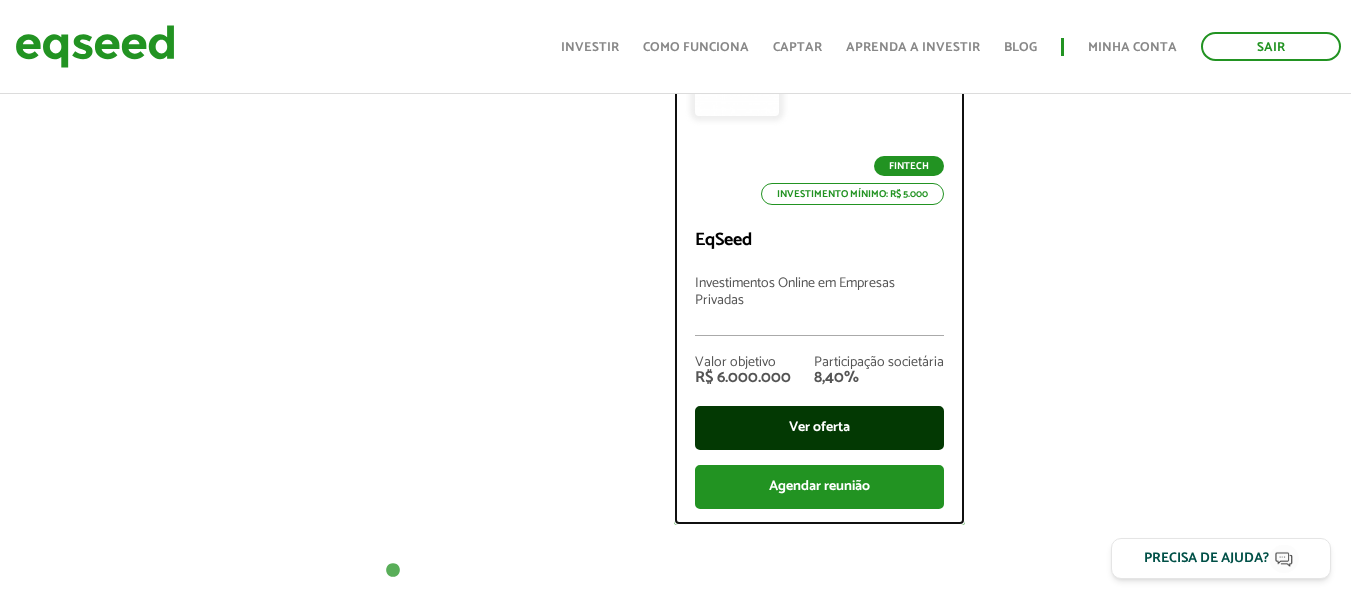 click on "Ver oferta" at bounding box center [819, 428] 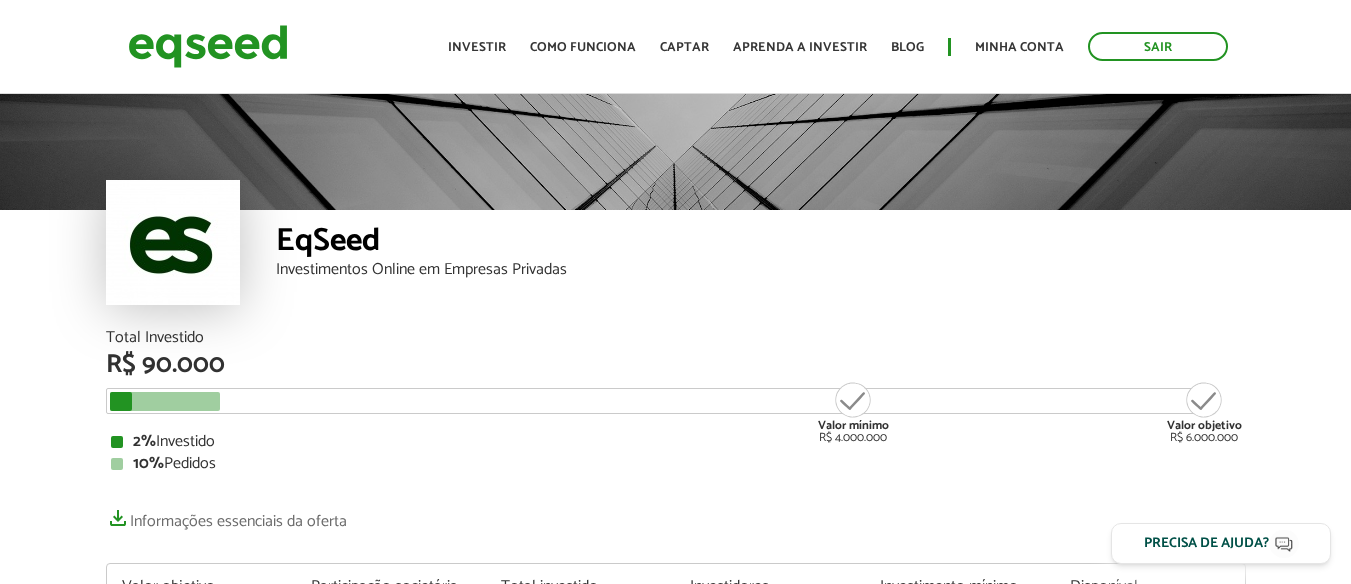scroll, scrollTop: 0, scrollLeft: 0, axis: both 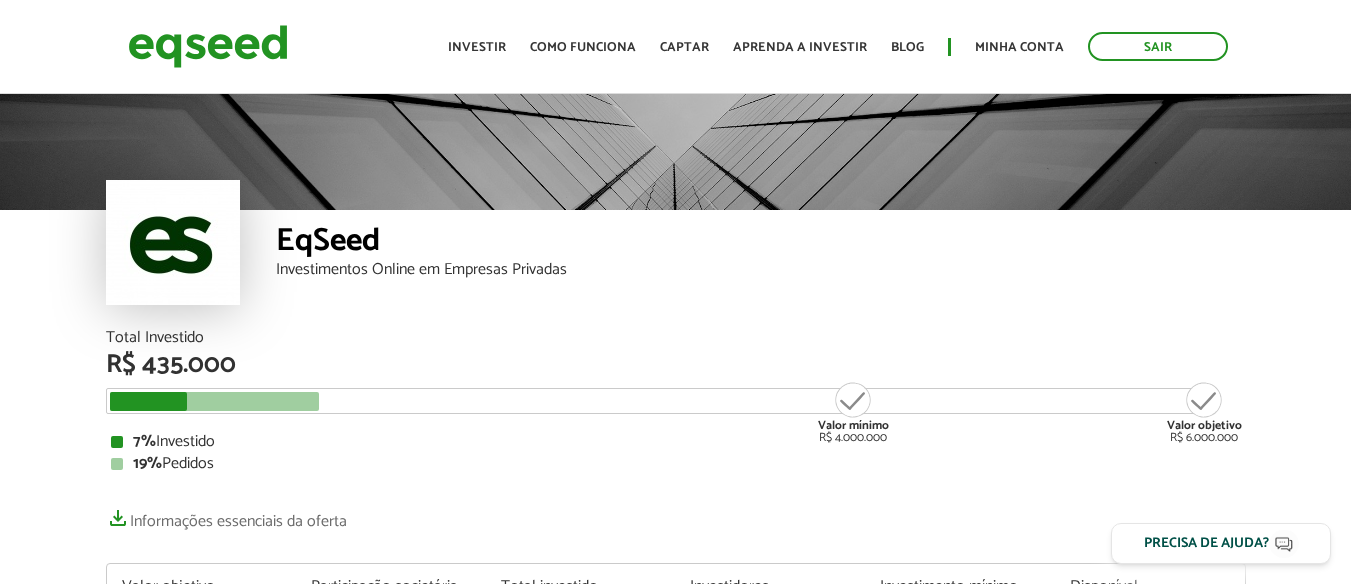 click on "Sair
Toggle navigation
Toggle navigation
Início
Investir Como funciona Captar Aprenda a investir Blog Minha conta Sair" at bounding box center (675, 46) 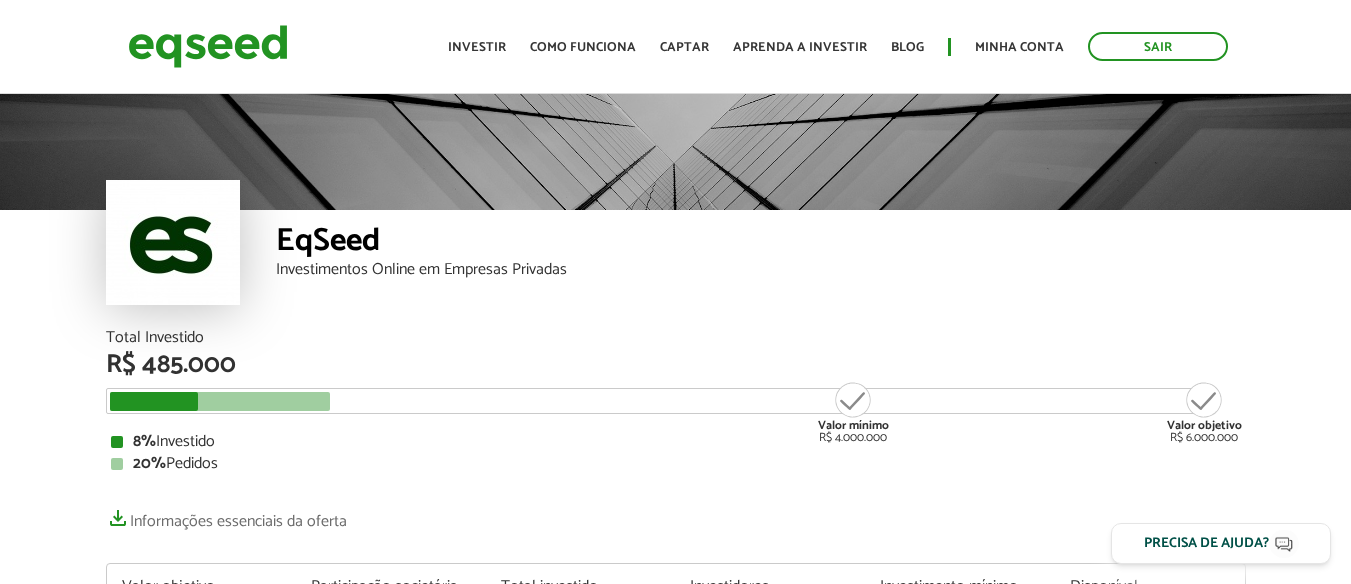 scroll, scrollTop: 0, scrollLeft: 0, axis: both 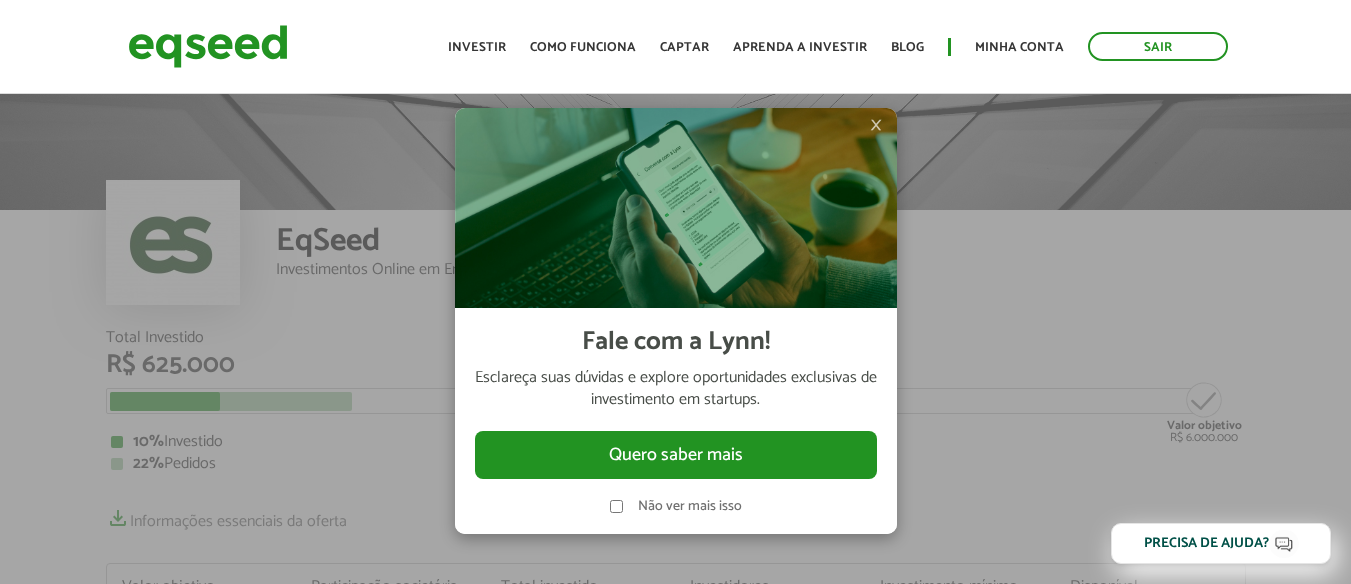 click on "Toggle navigation
Início
Investir
Como funciona
Captar
Aprenda a investir
Blog
Minha conta
Sair" at bounding box center (838, 46) 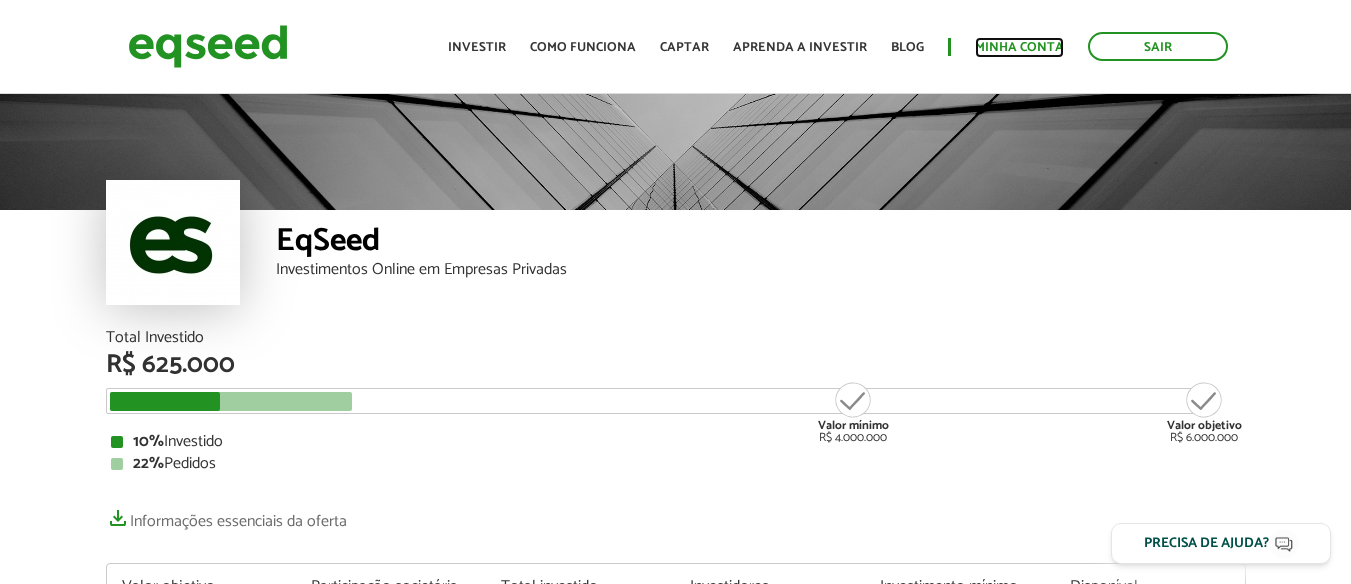 click on "Minha conta" at bounding box center [1019, 47] 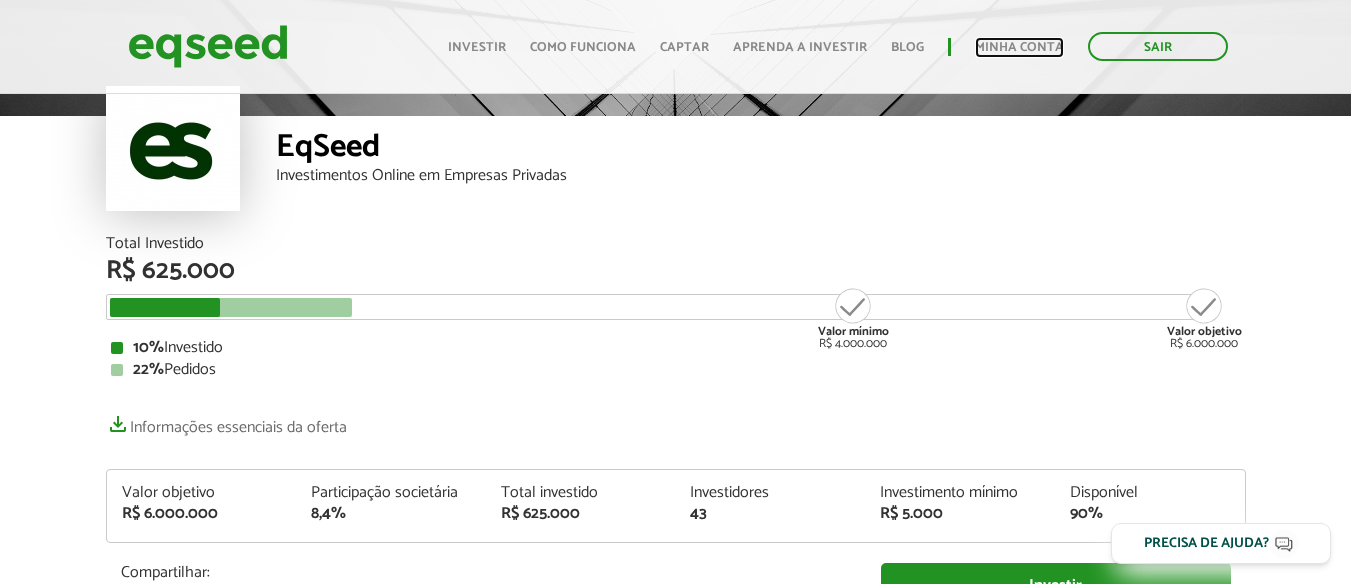 scroll, scrollTop: 0, scrollLeft: 0, axis: both 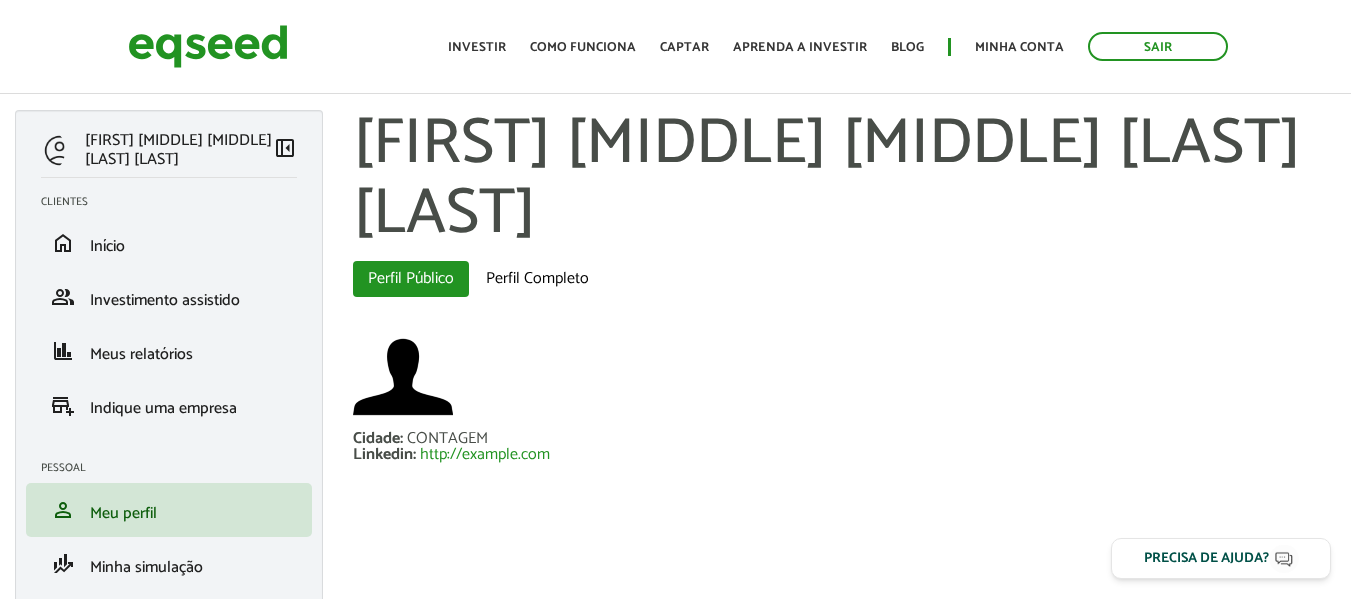 click on "[FIRST] [MIDDLE] [MIDDLE] [LAST] [LAST]" at bounding box center [844, 180] 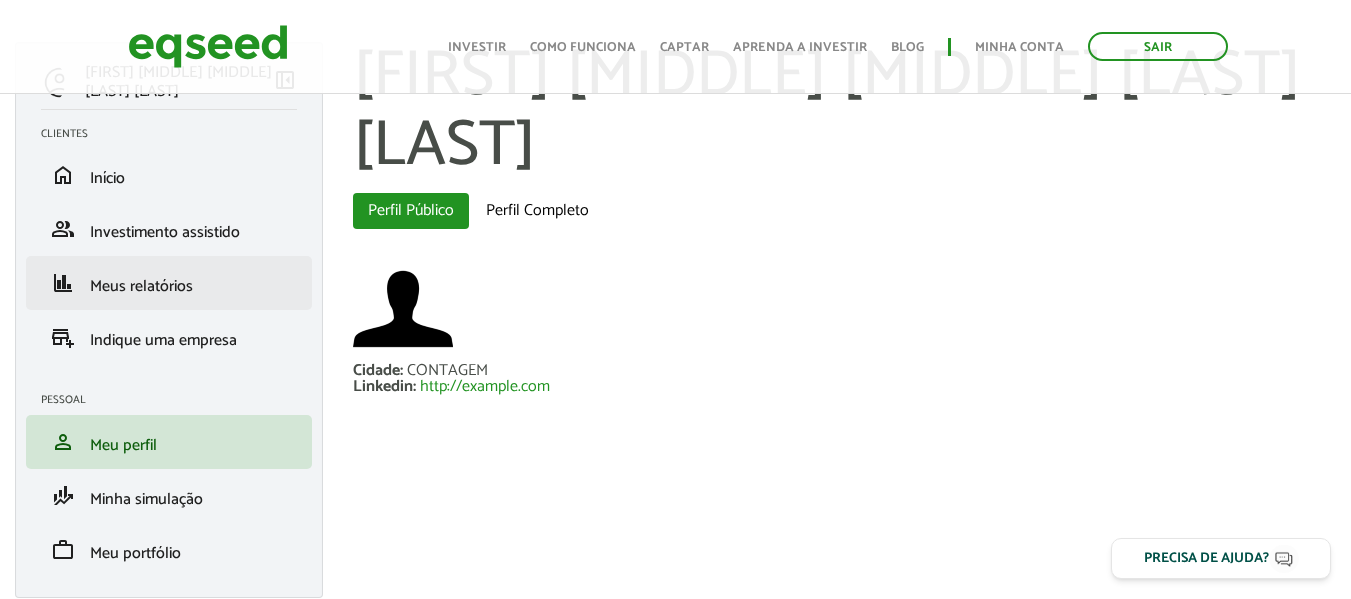 scroll, scrollTop: 0, scrollLeft: 0, axis: both 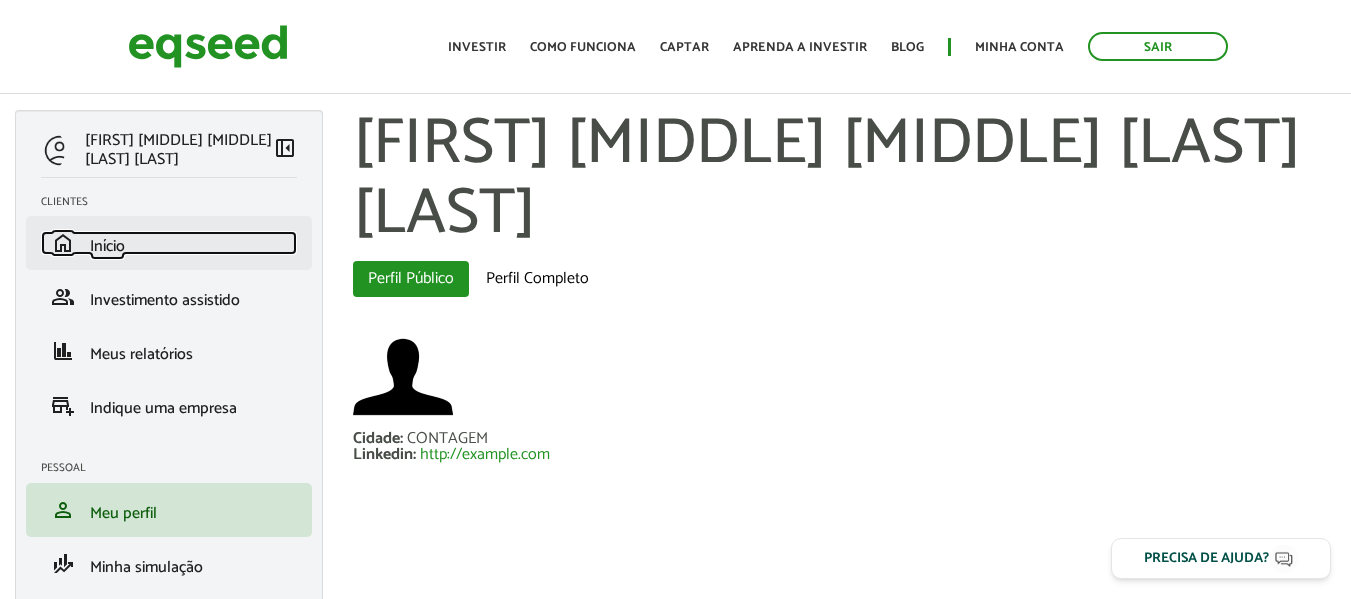 click on "home Início" at bounding box center (169, 243) 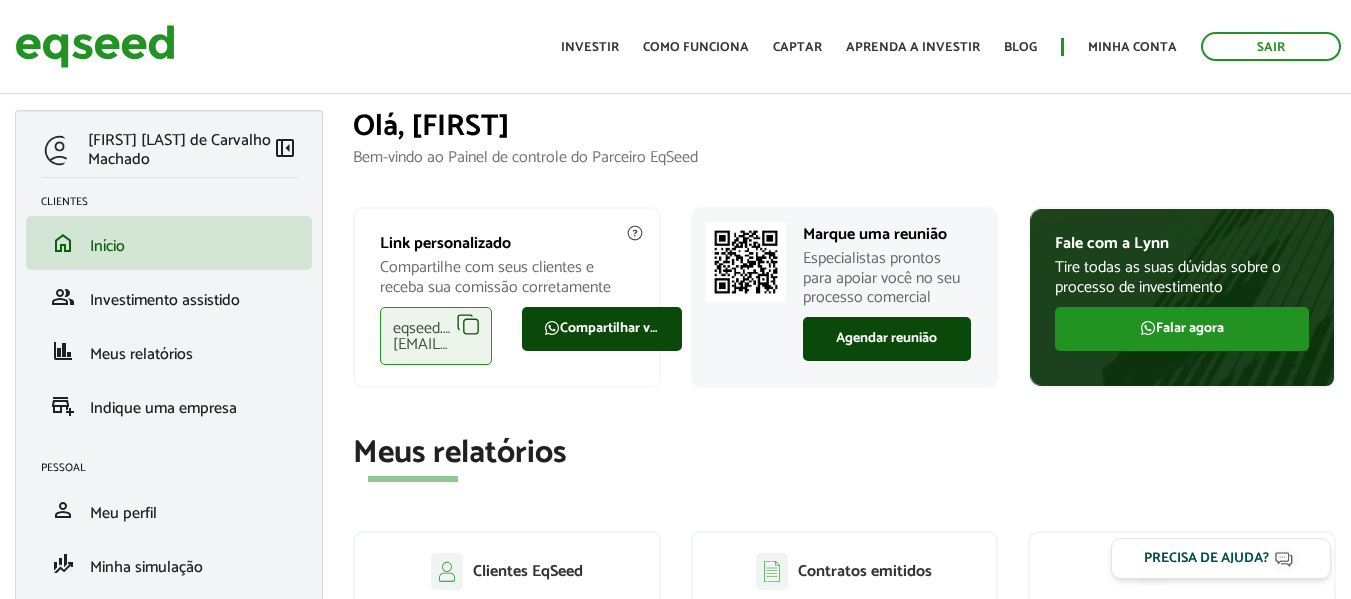 scroll, scrollTop: 0, scrollLeft: 0, axis: both 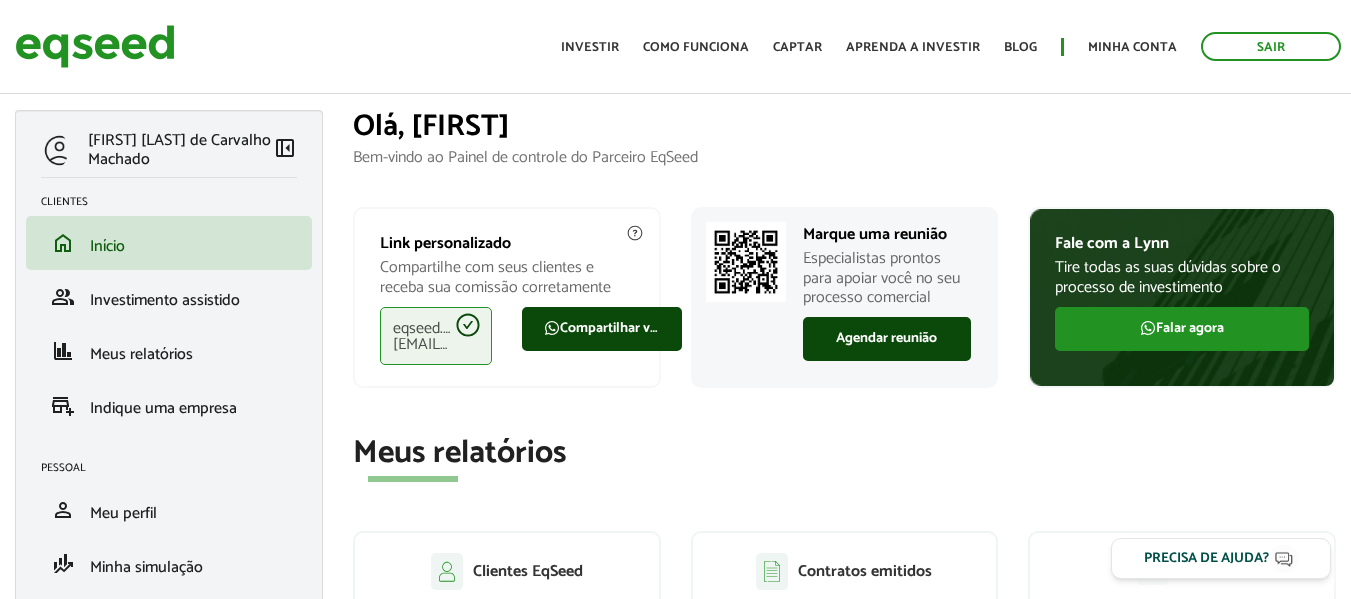 click on "Olá, [FIRST]" at bounding box center [844, 126] 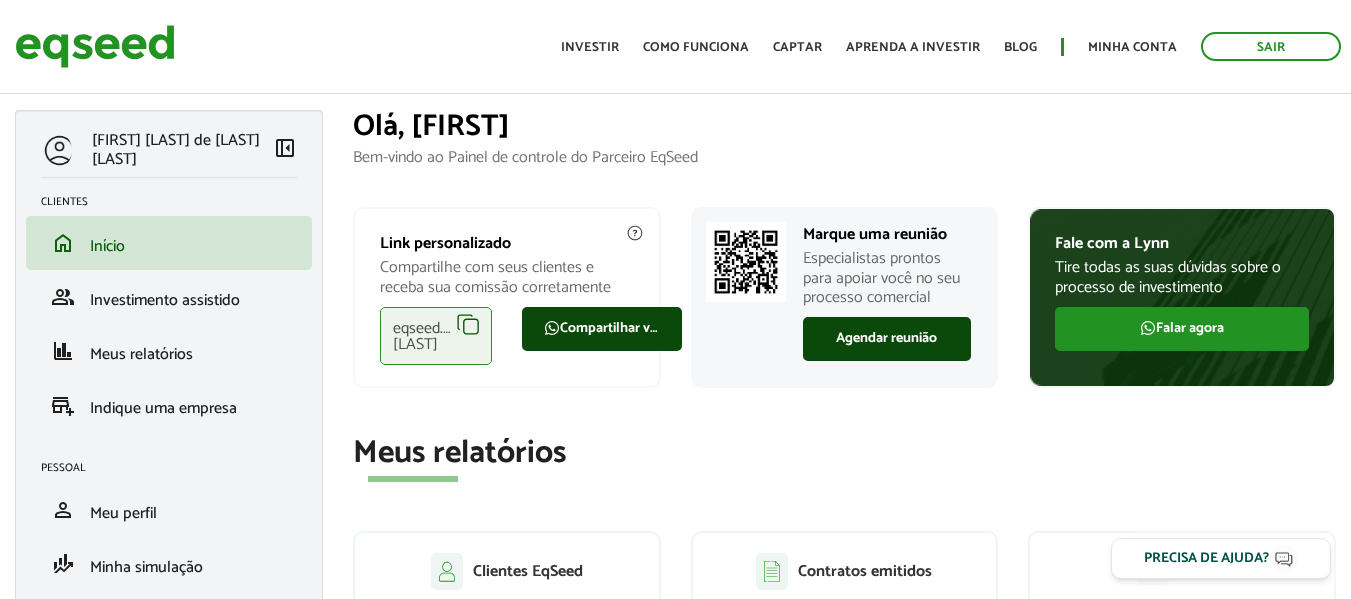 scroll, scrollTop: 0, scrollLeft: 0, axis: both 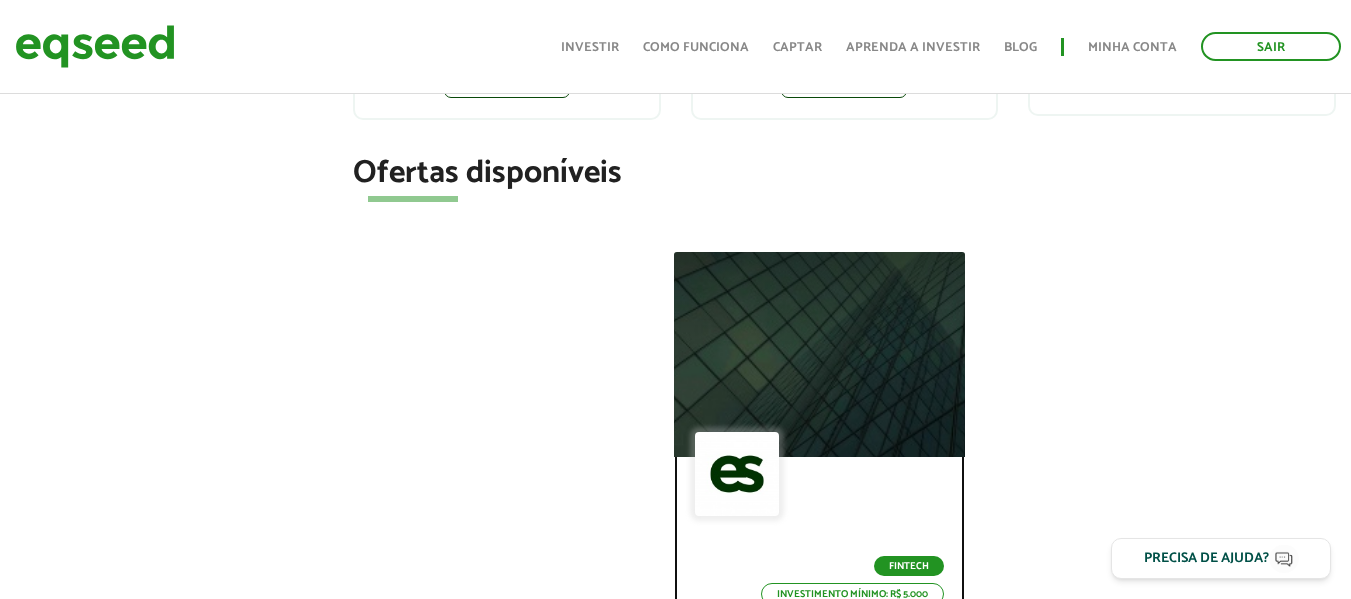 click at bounding box center [819, 354] 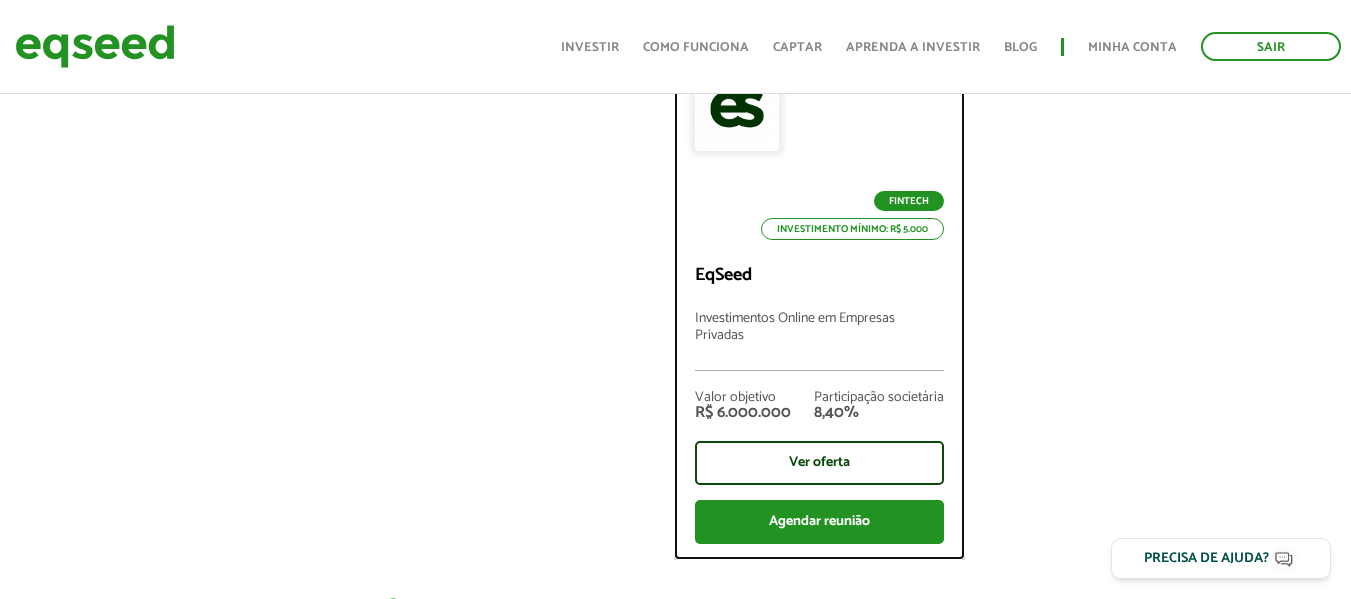 scroll, scrollTop: 1000, scrollLeft: 0, axis: vertical 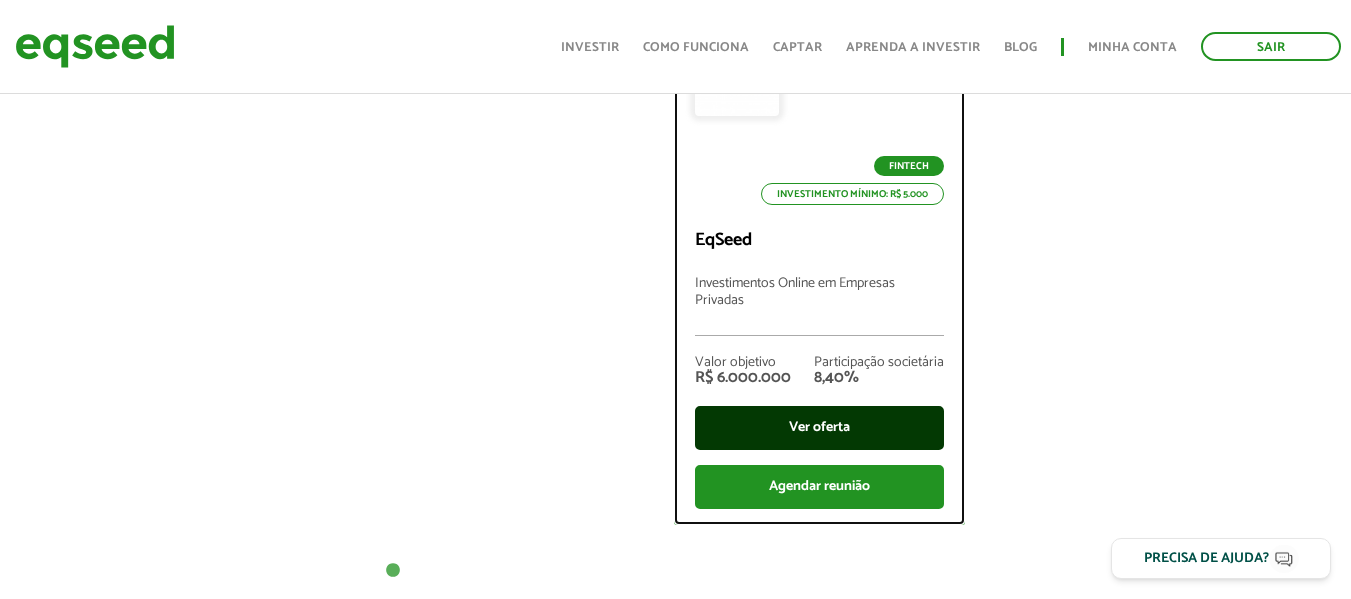 click on "Ver oferta" at bounding box center (819, 428) 